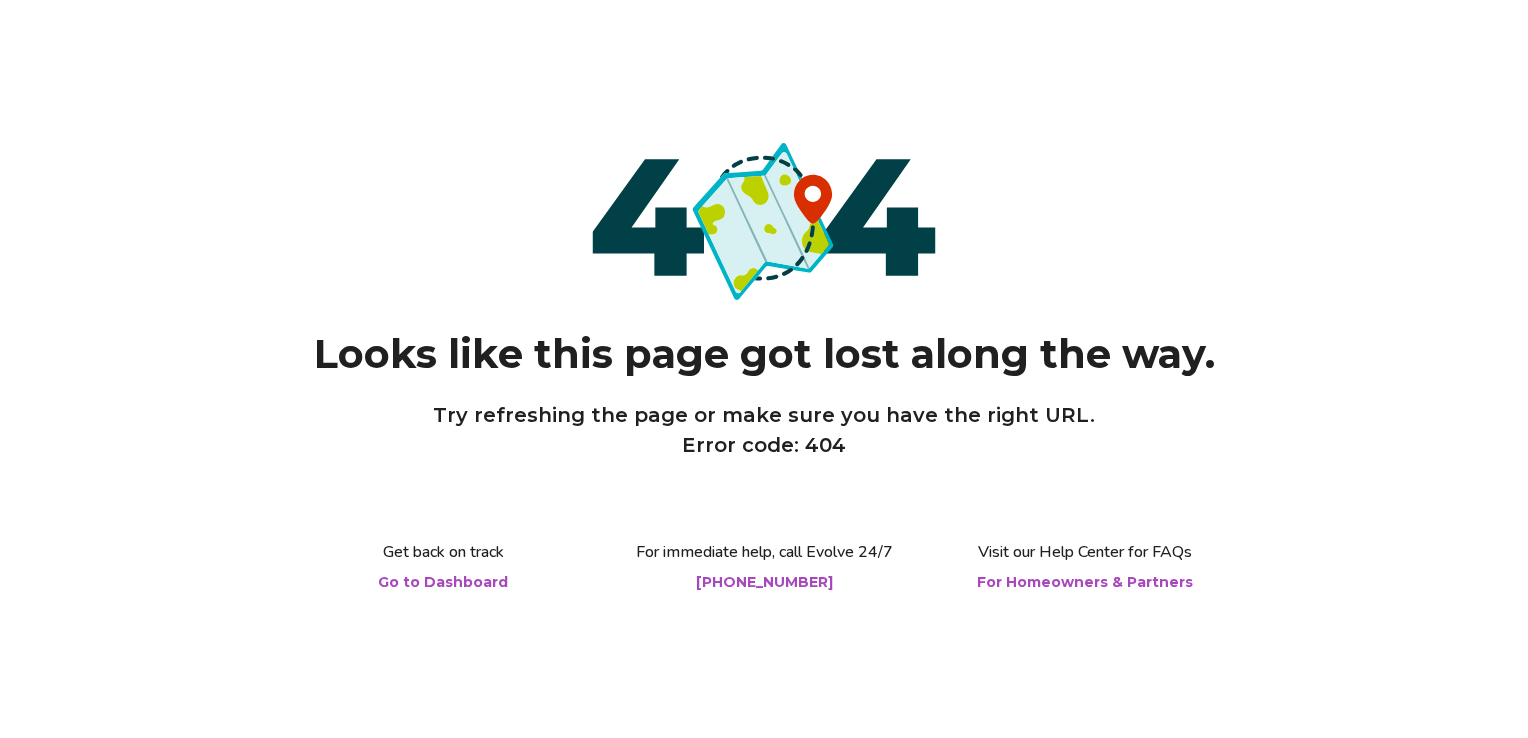 scroll, scrollTop: 0, scrollLeft: 0, axis: both 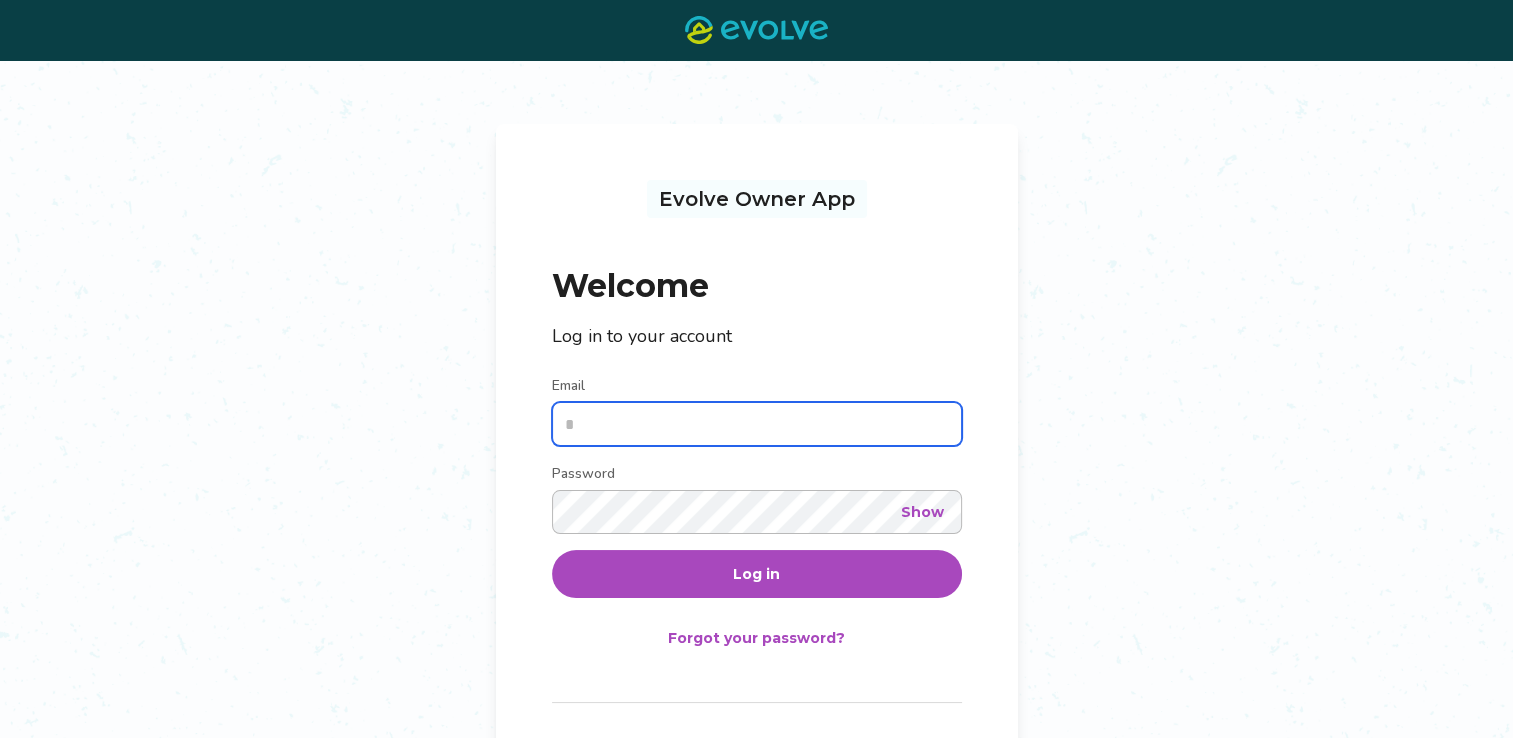 type on "**********" 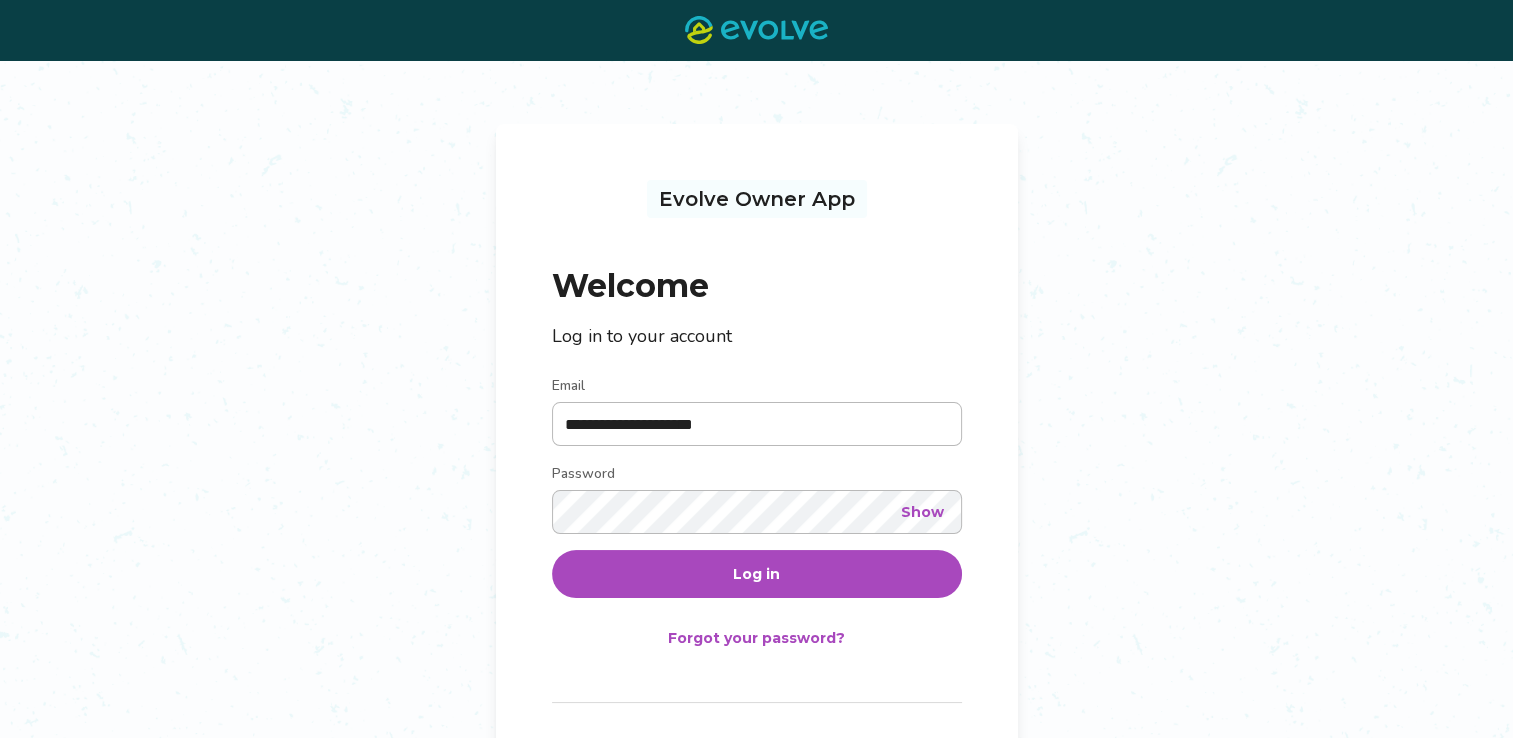 click on "Log in" at bounding box center [756, 574] 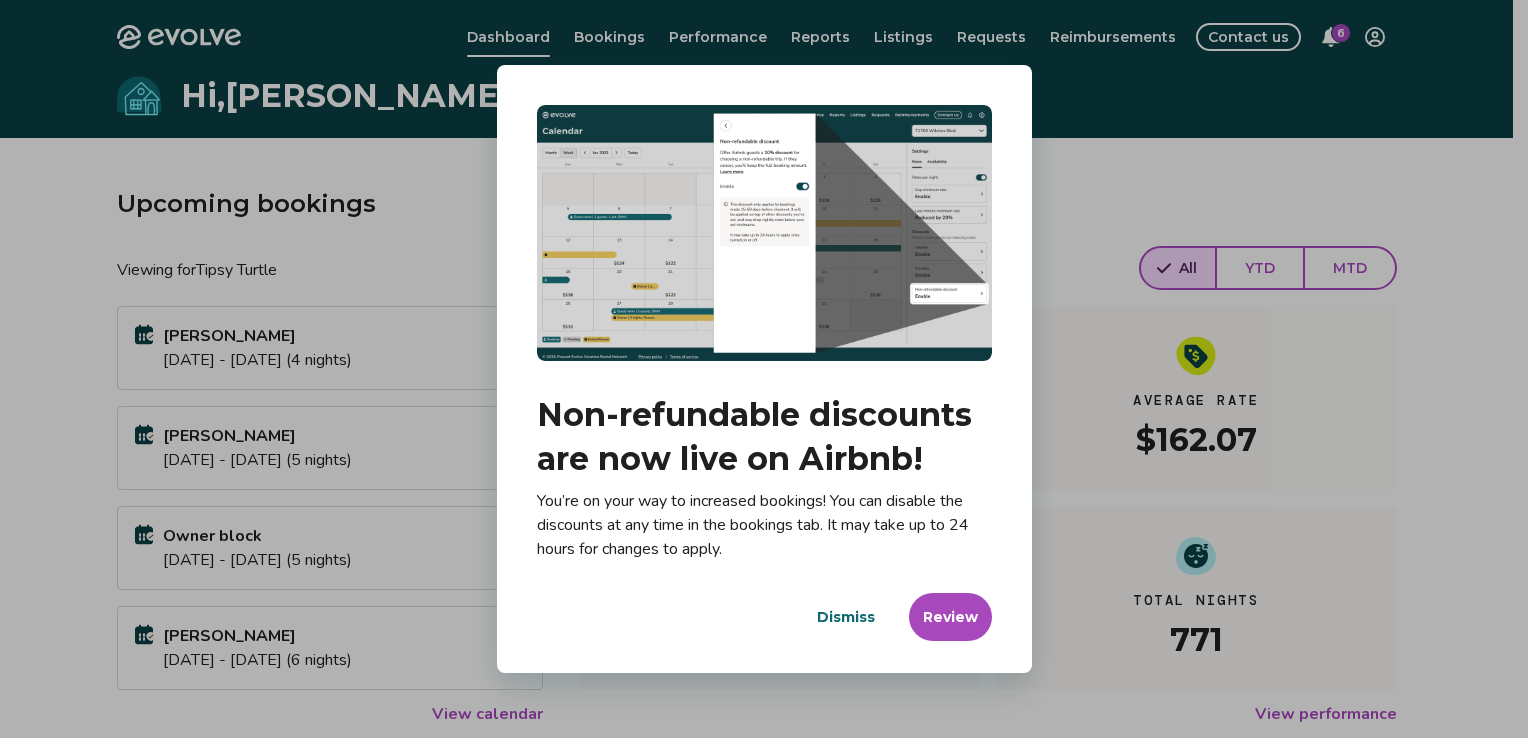 click on "Dismiss" at bounding box center (846, 617) 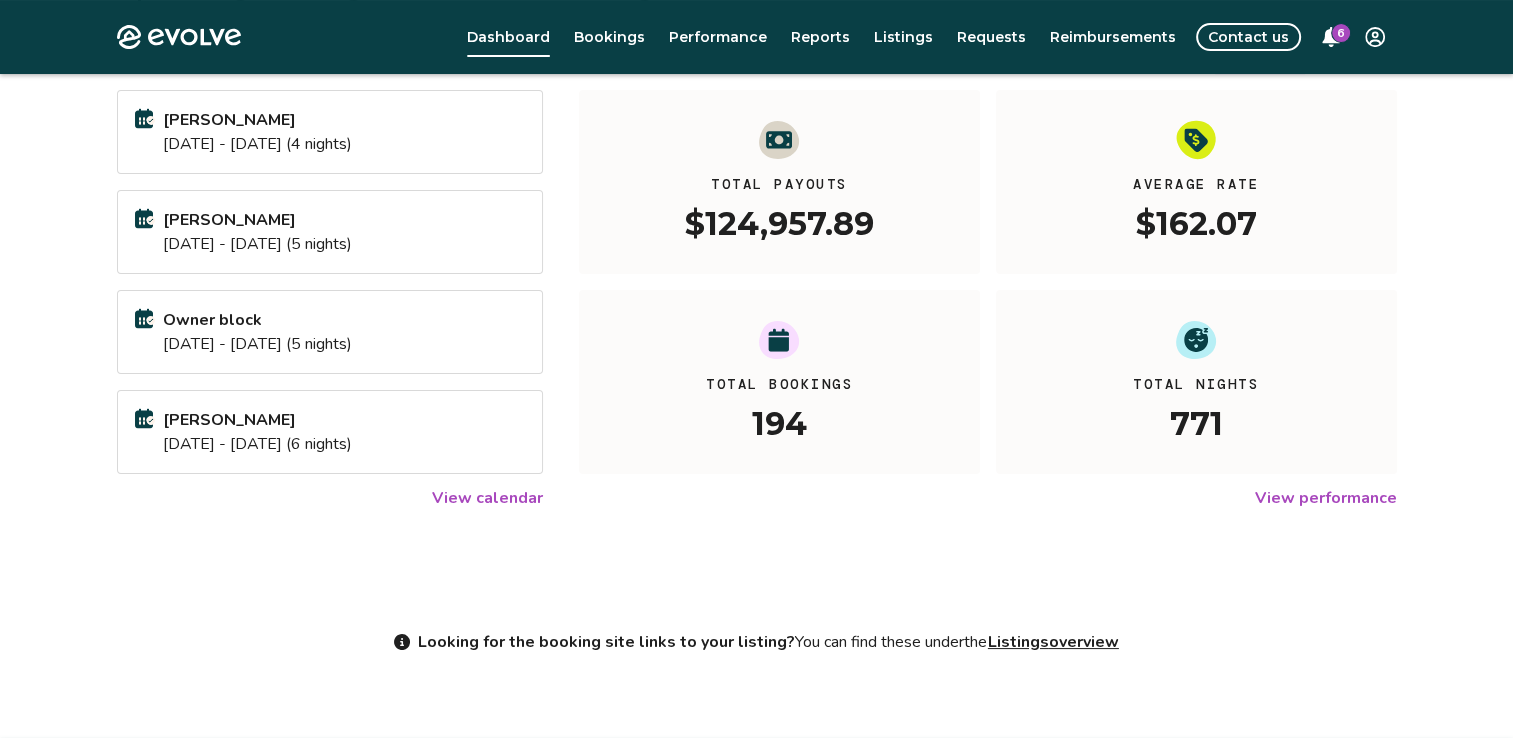 scroll, scrollTop: 217, scrollLeft: 0, axis: vertical 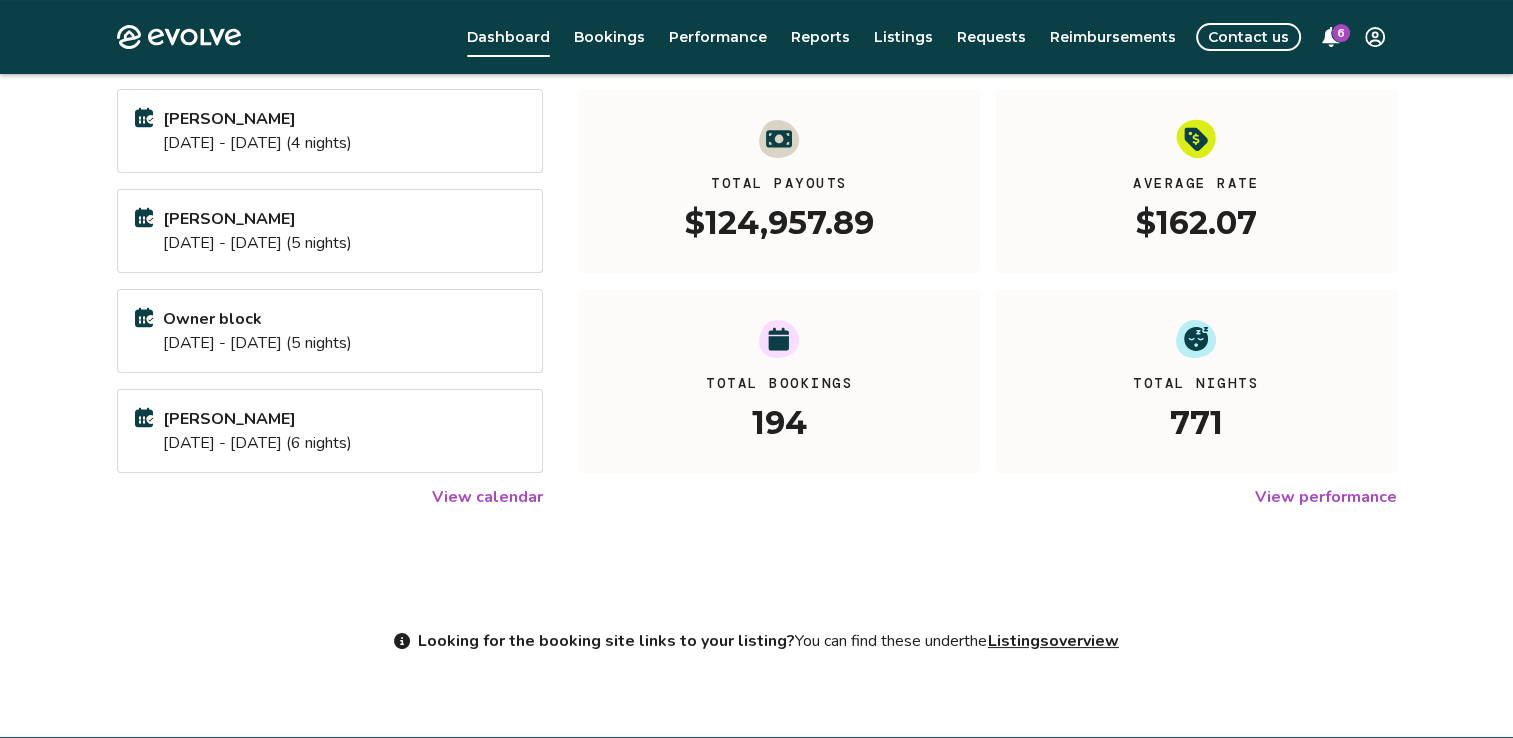 click on "View calendar" at bounding box center [487, 497] 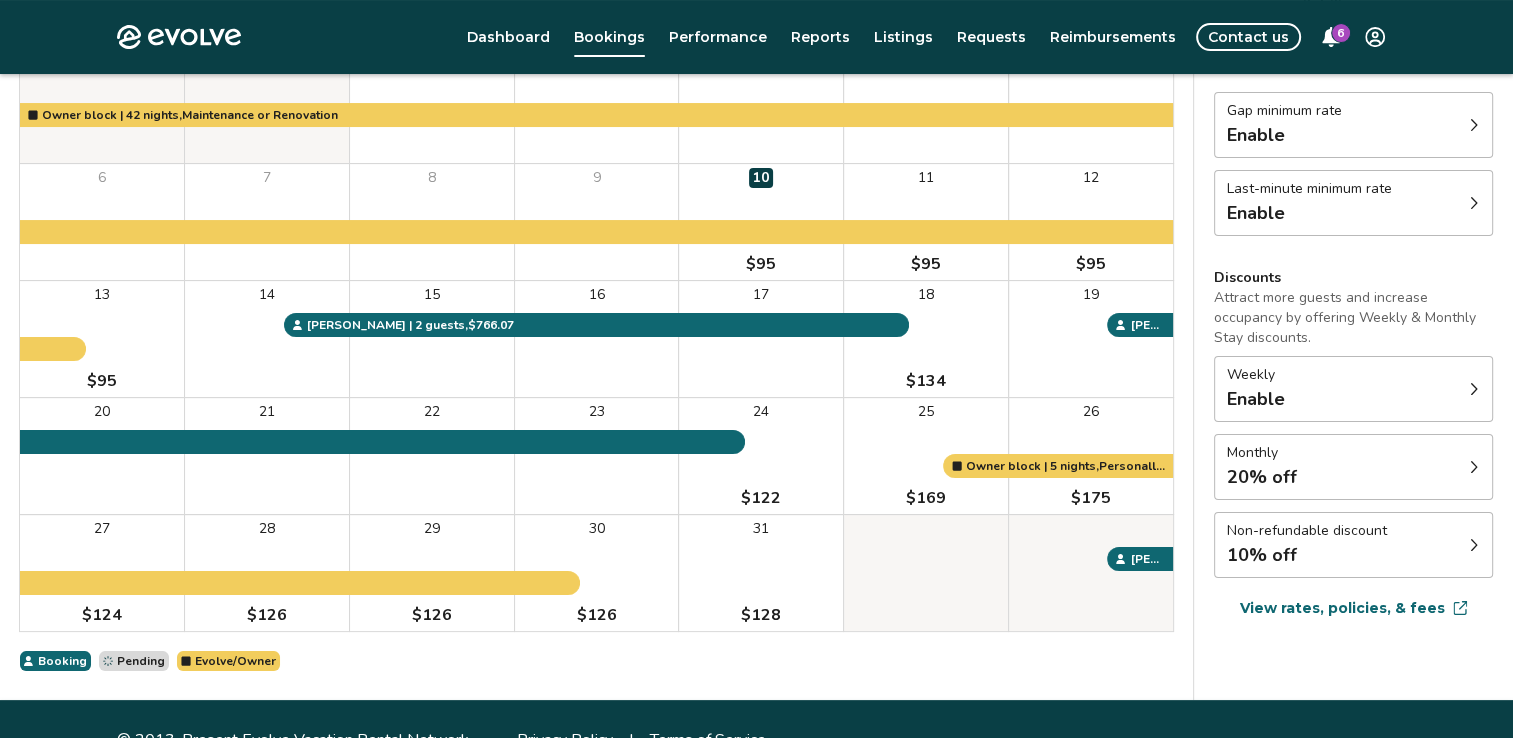 scroll, scrollTop: 258, scrollLeft: 0, axis: vertical 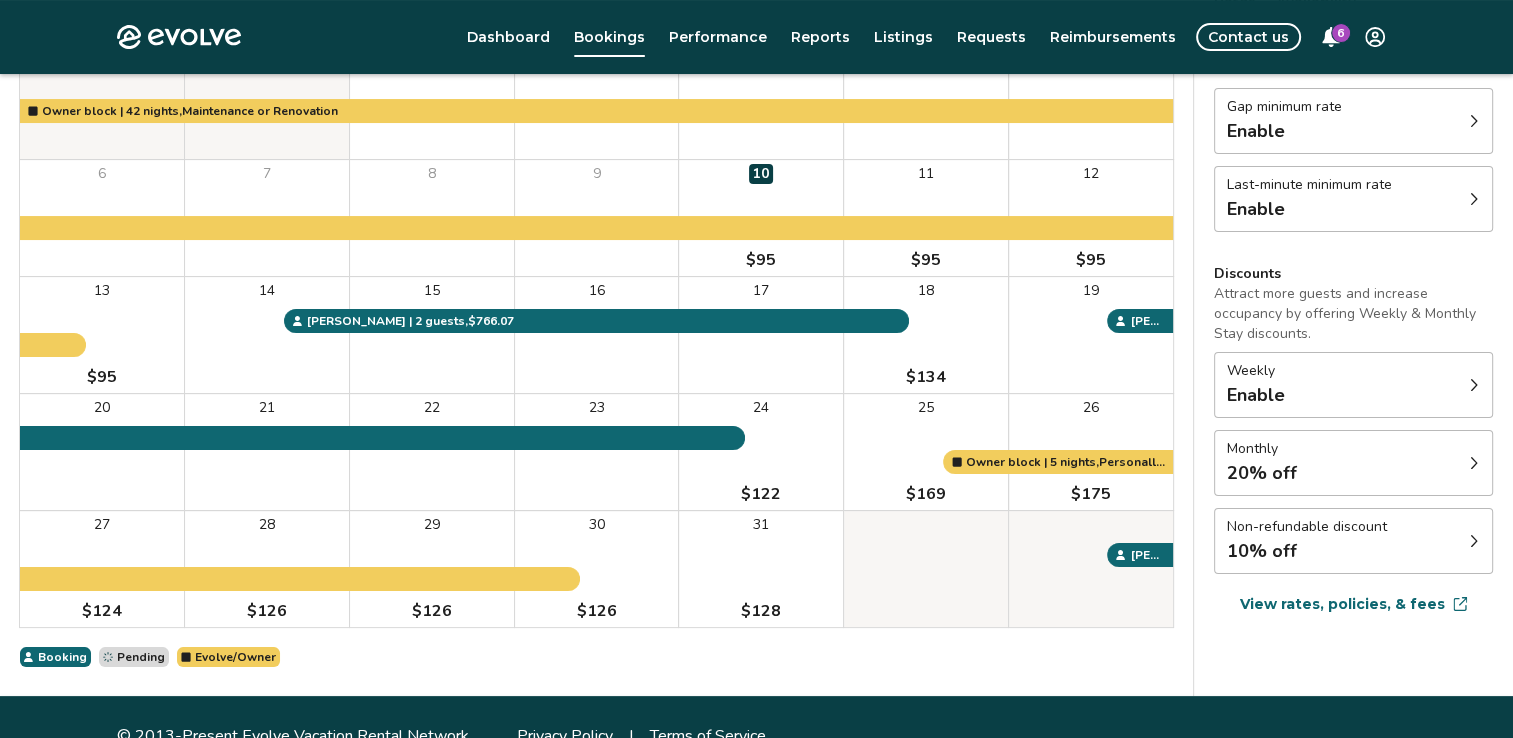 click at bounding box center (926, 569) 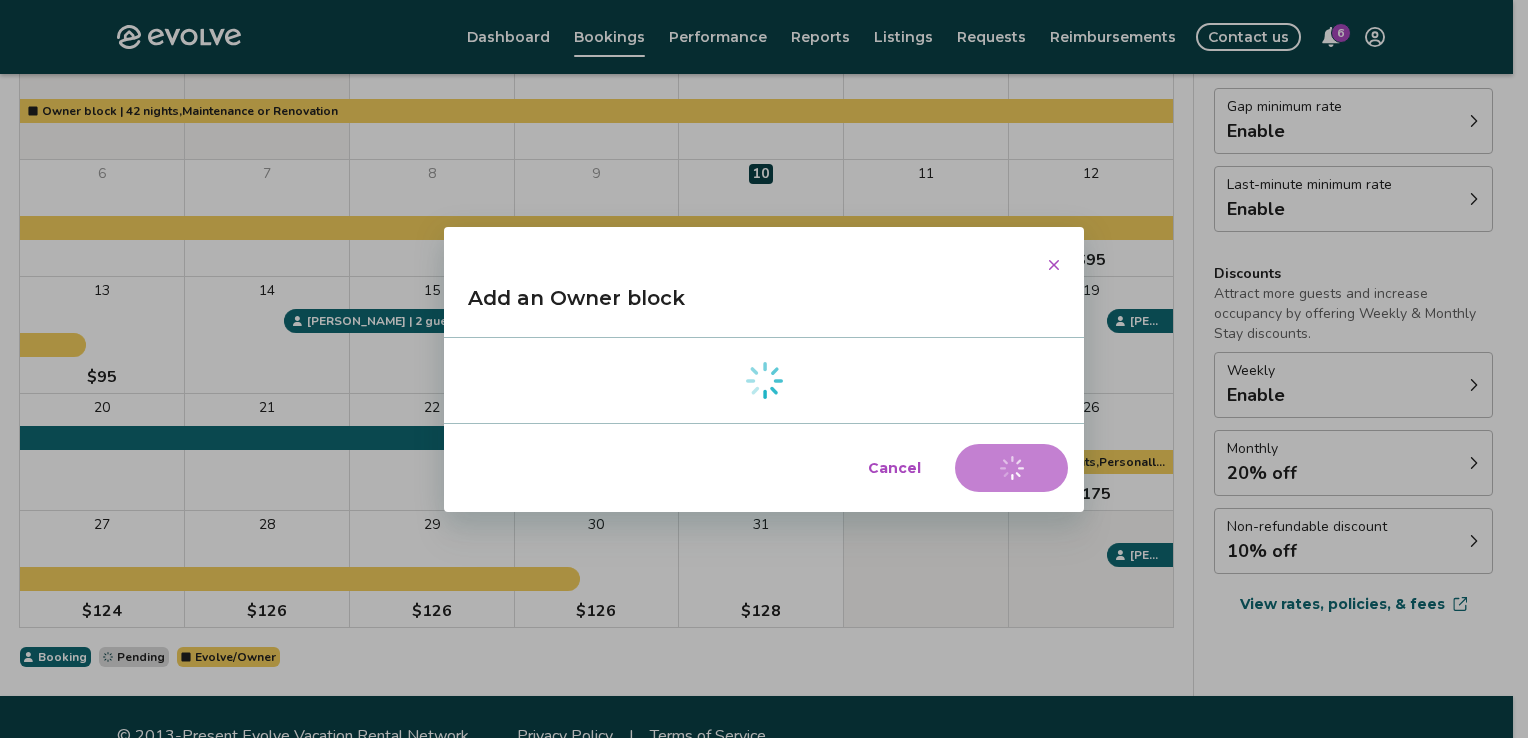 click at bounding box center (1054, 265) 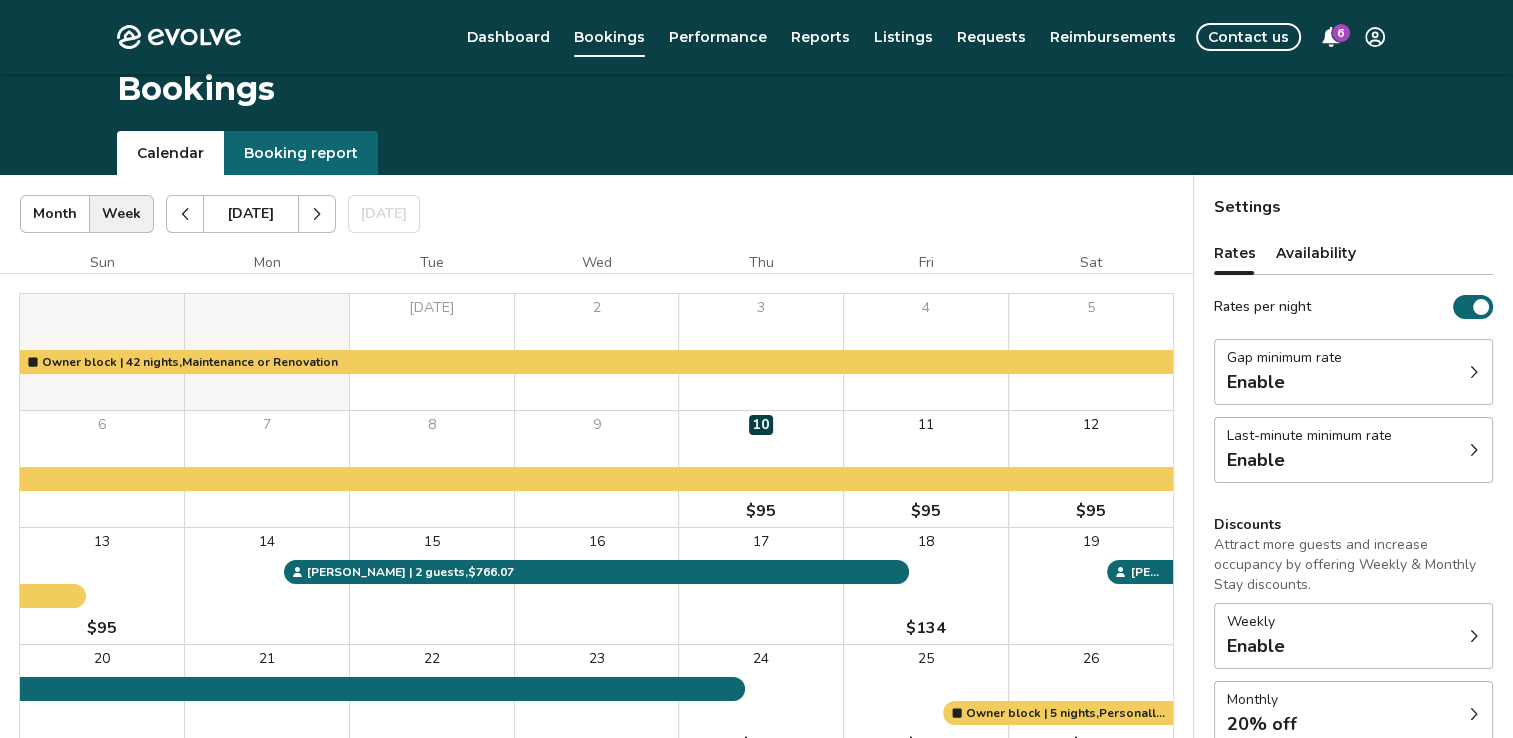 scroll, scrollTop: 8, scrollLeft: 0, axis: vertical 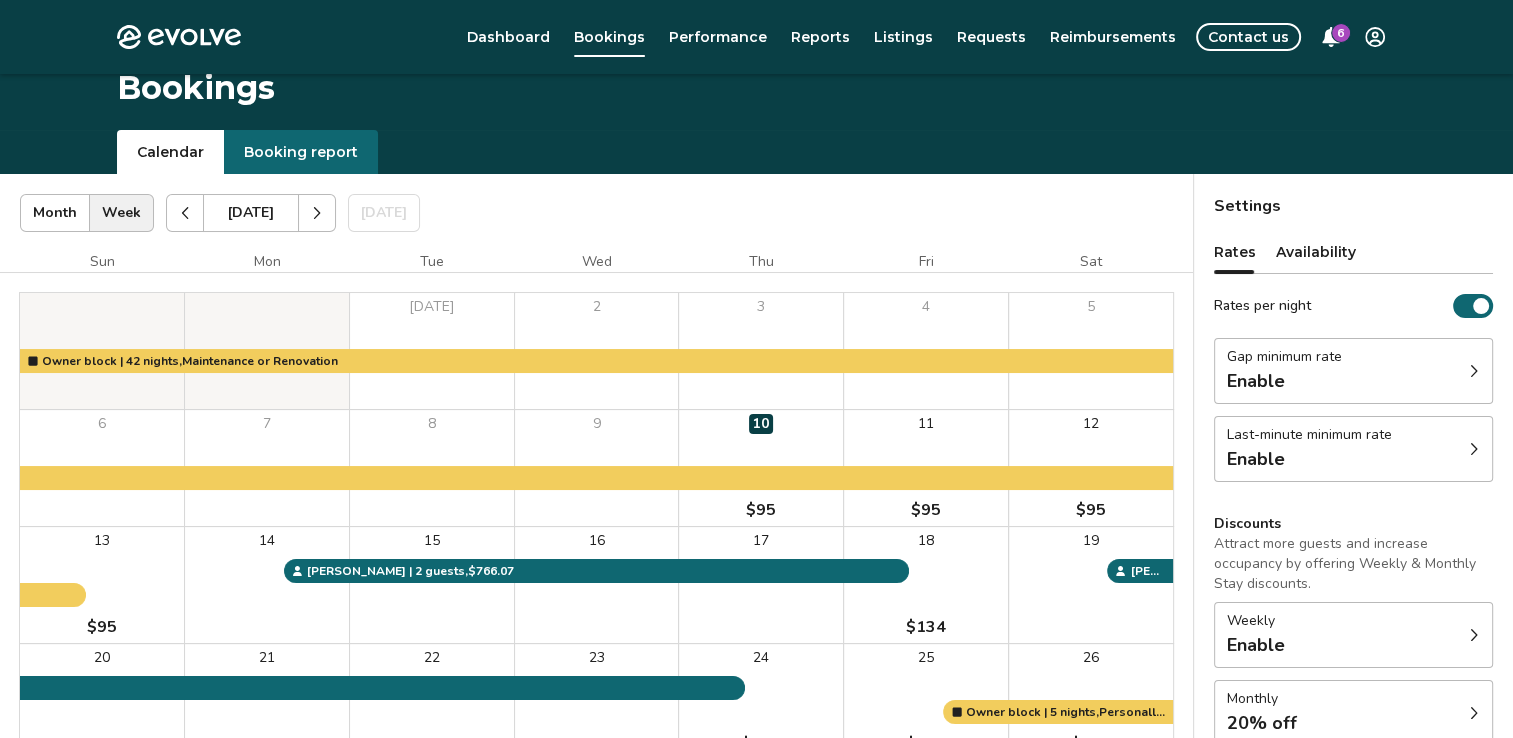click 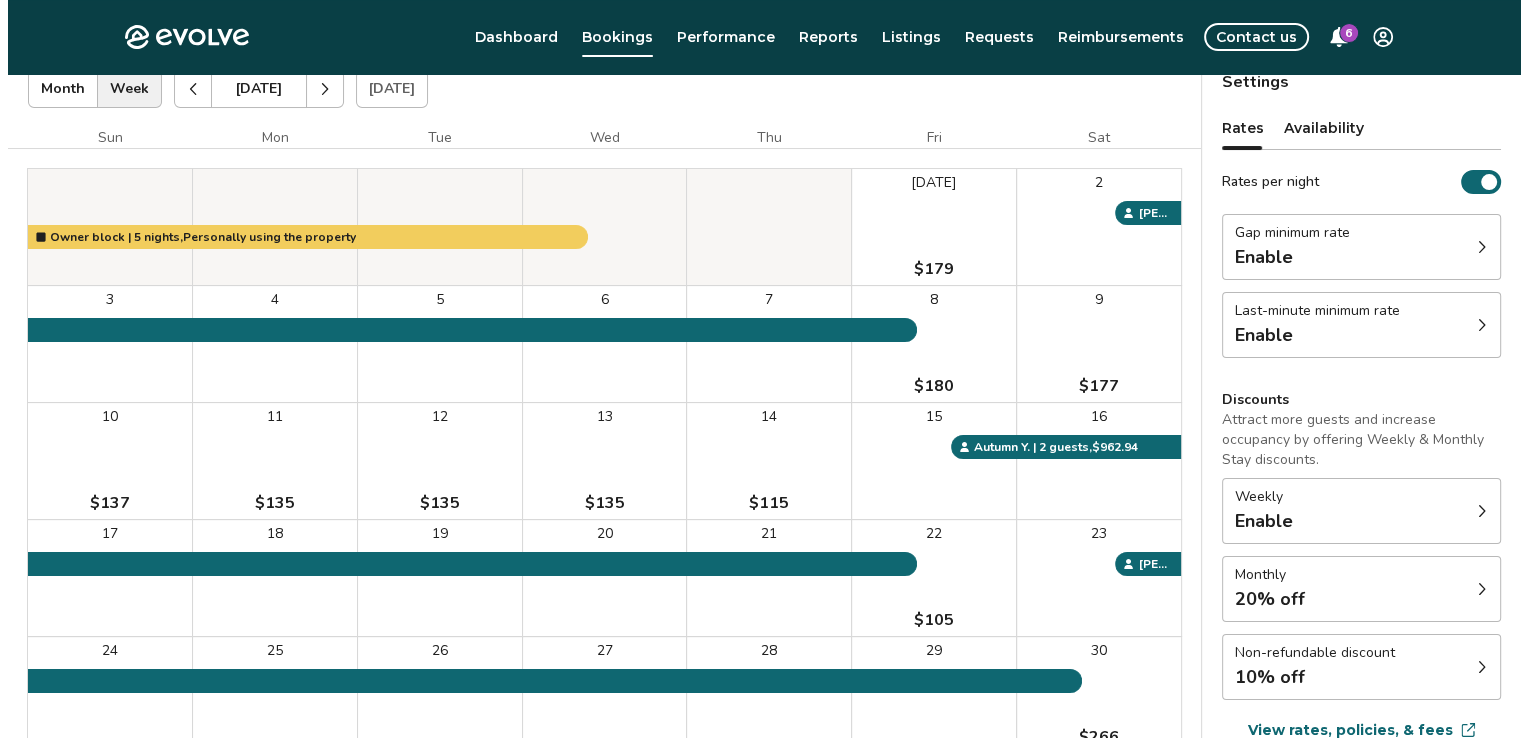 scroll, scrollTop: 0, scrollLeft: 0, axis: both 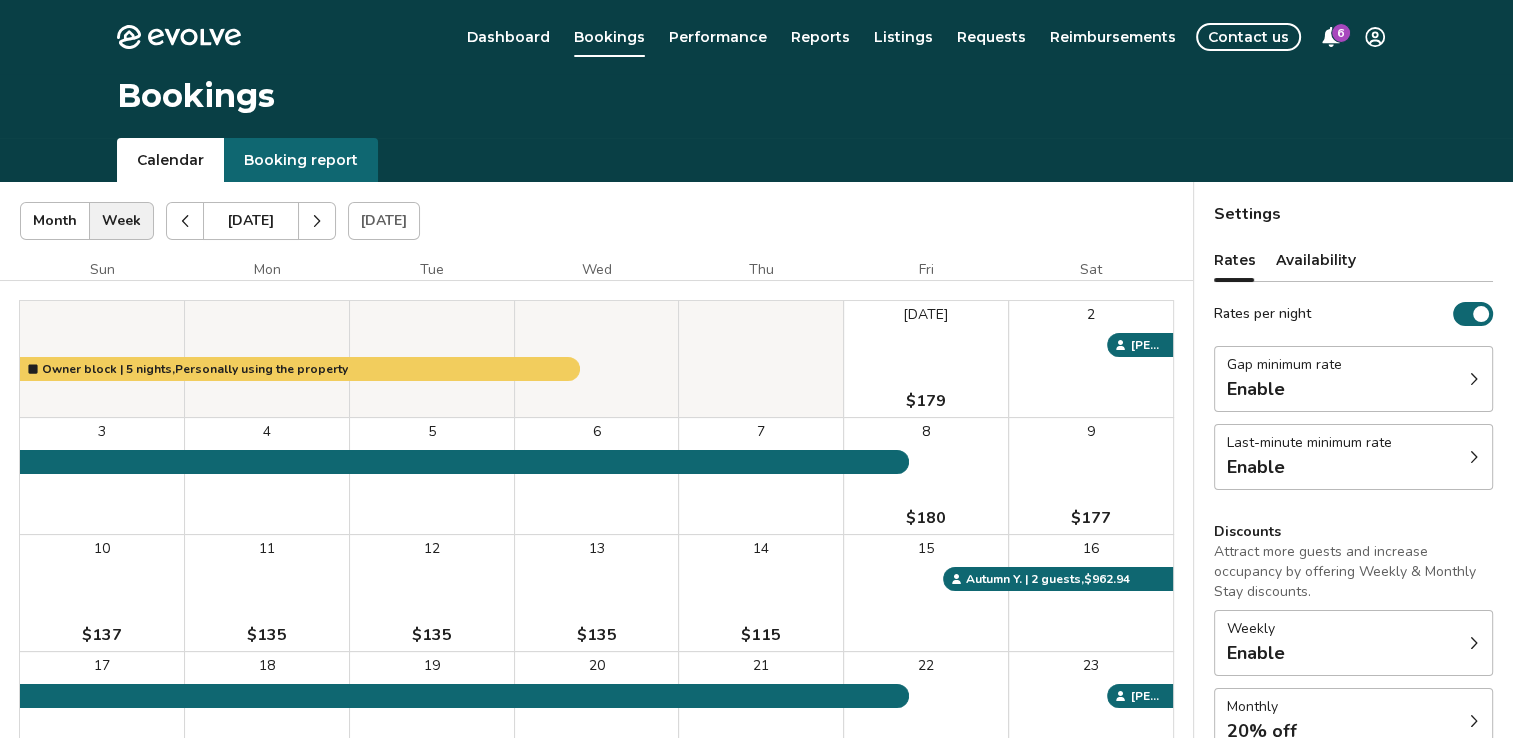 click on "6" at bounding box center (1341, 33) 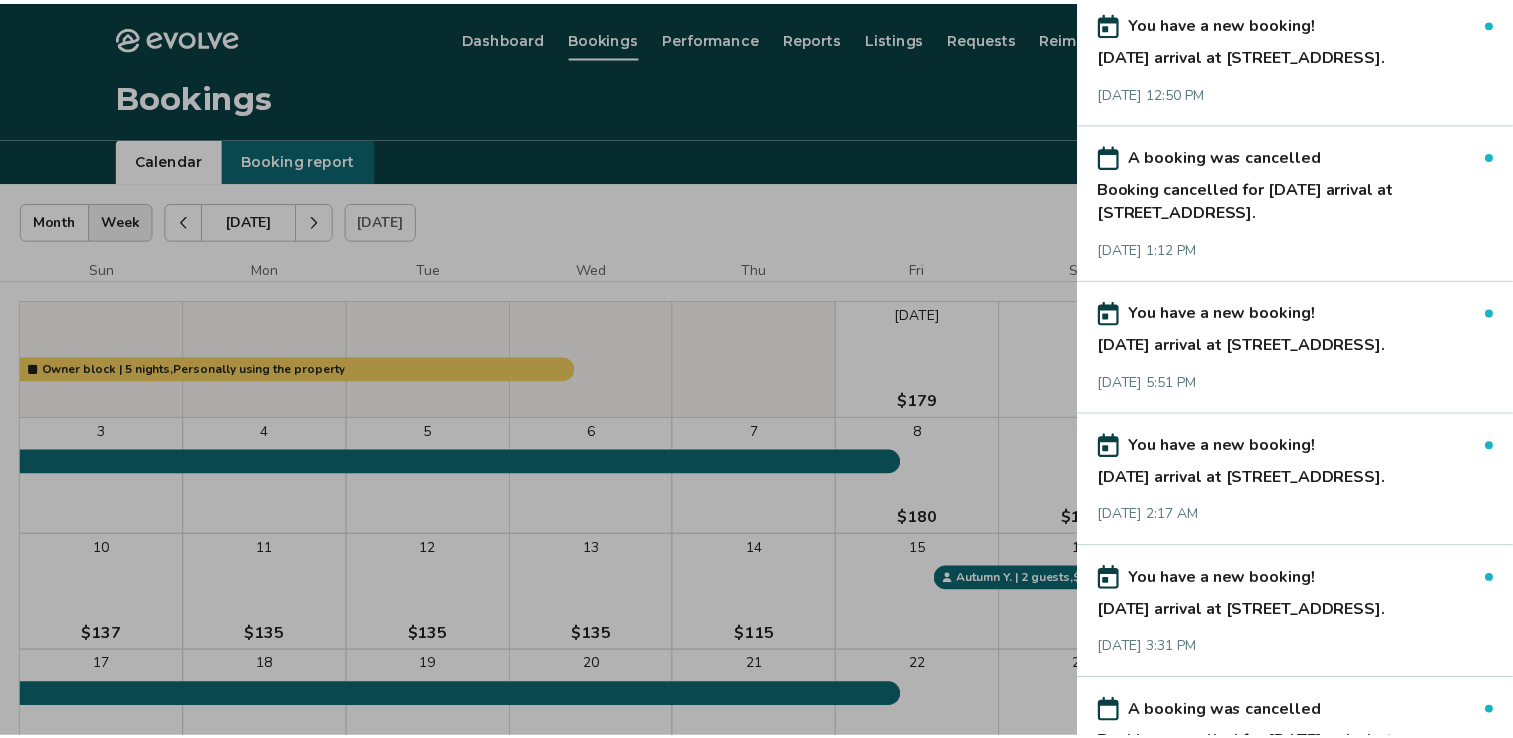 scroll, scrollTop: 0, scrollLeft: 0, axis: both 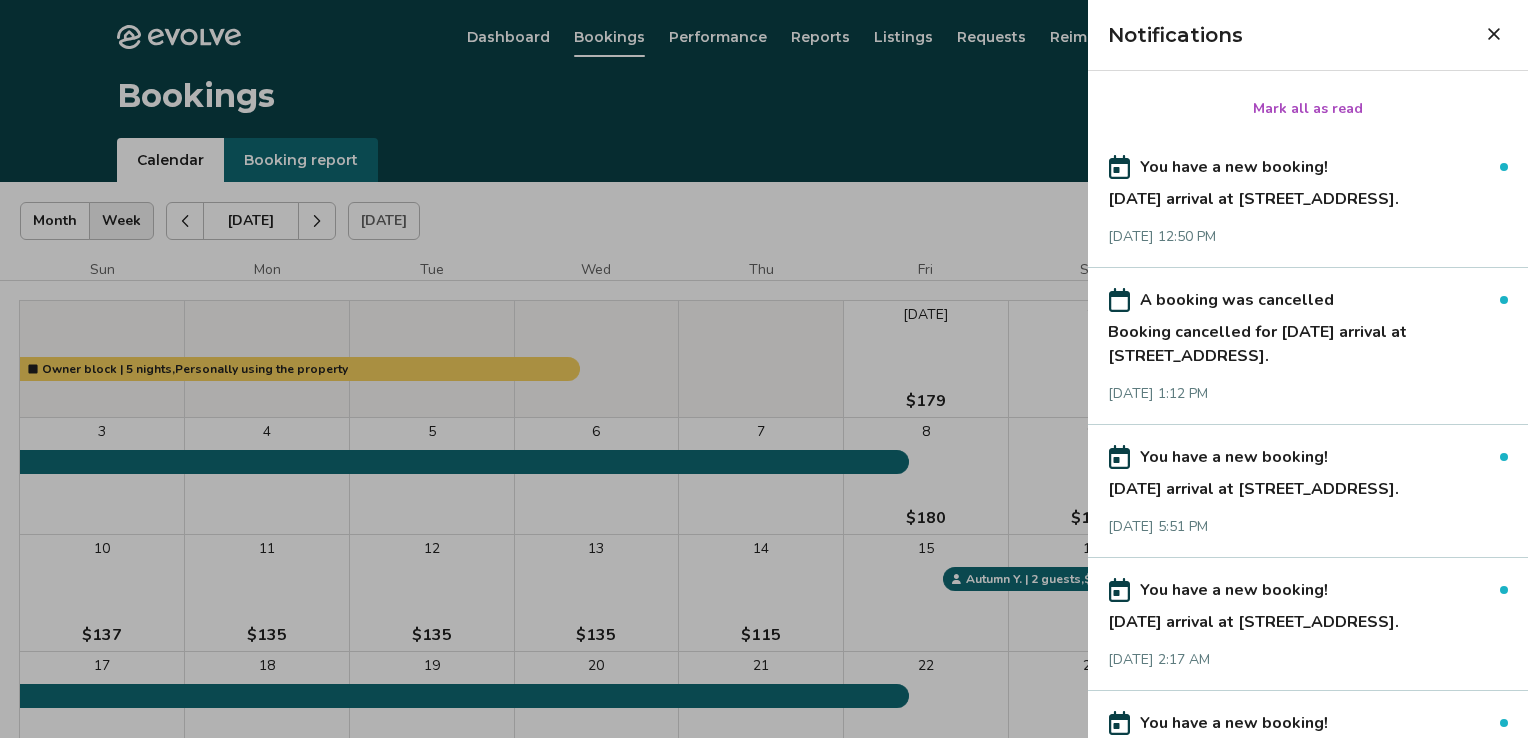 click at bounding box center (764, 369) 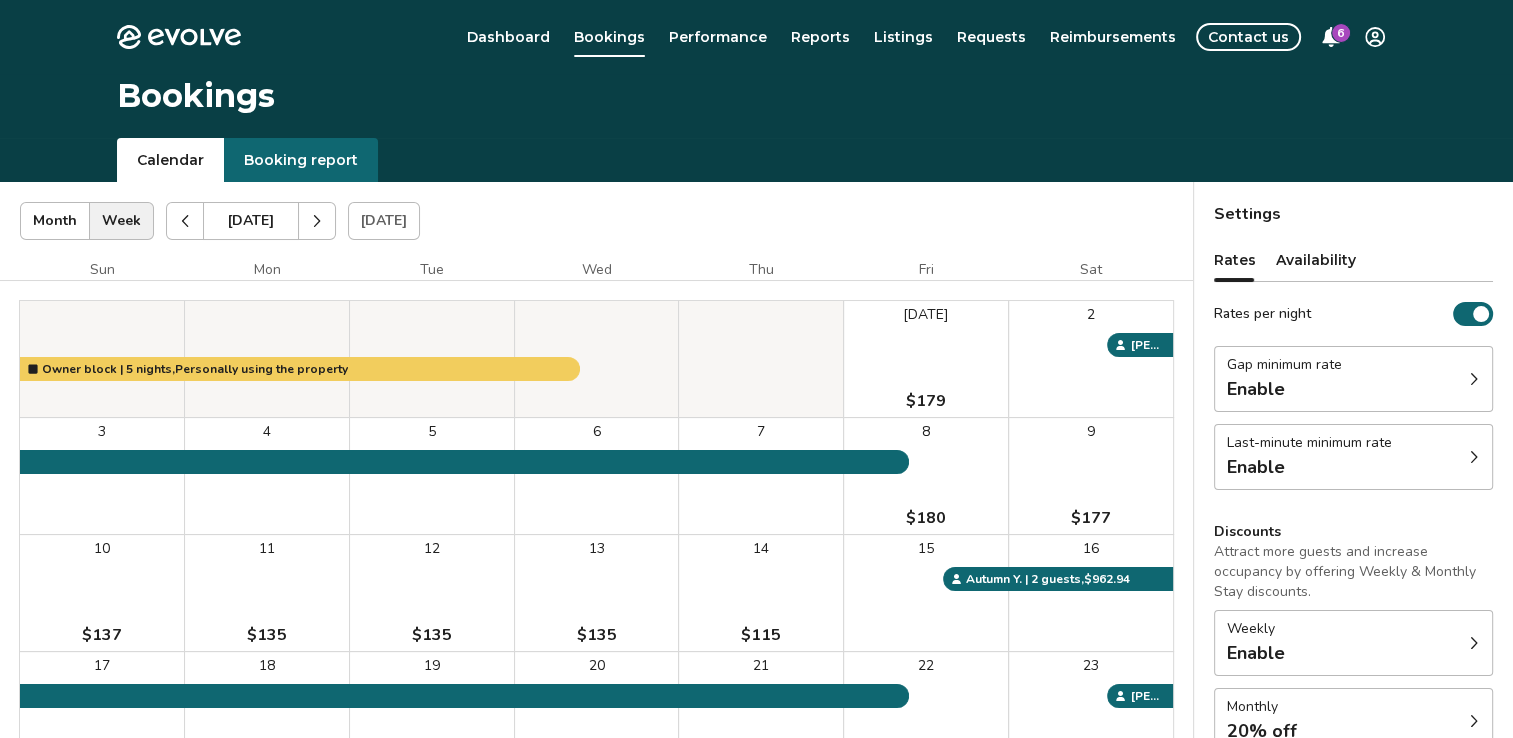 click on "Contact us" at bounding box center (1248, 37) 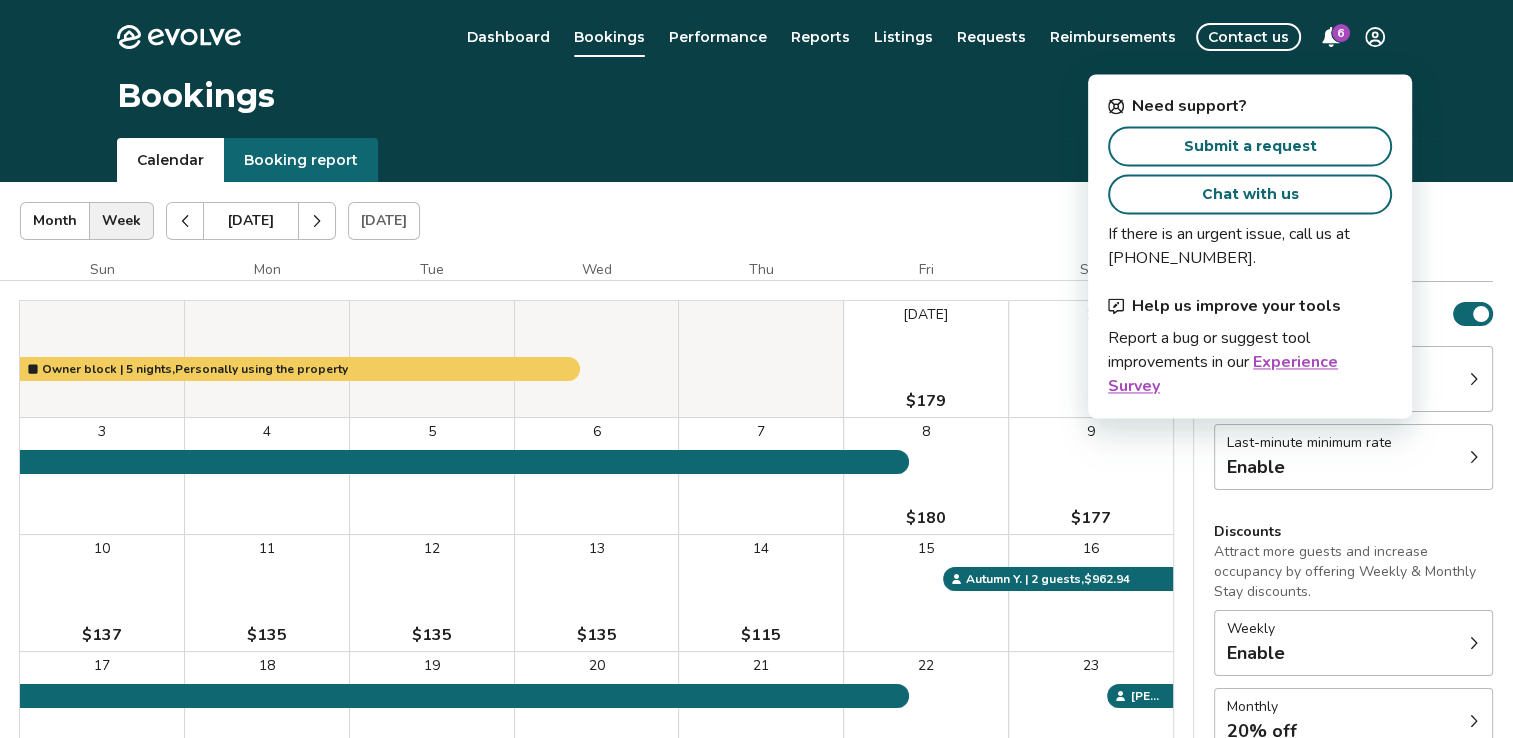 click on "Submit a request" at bounding box center (1250, 146) 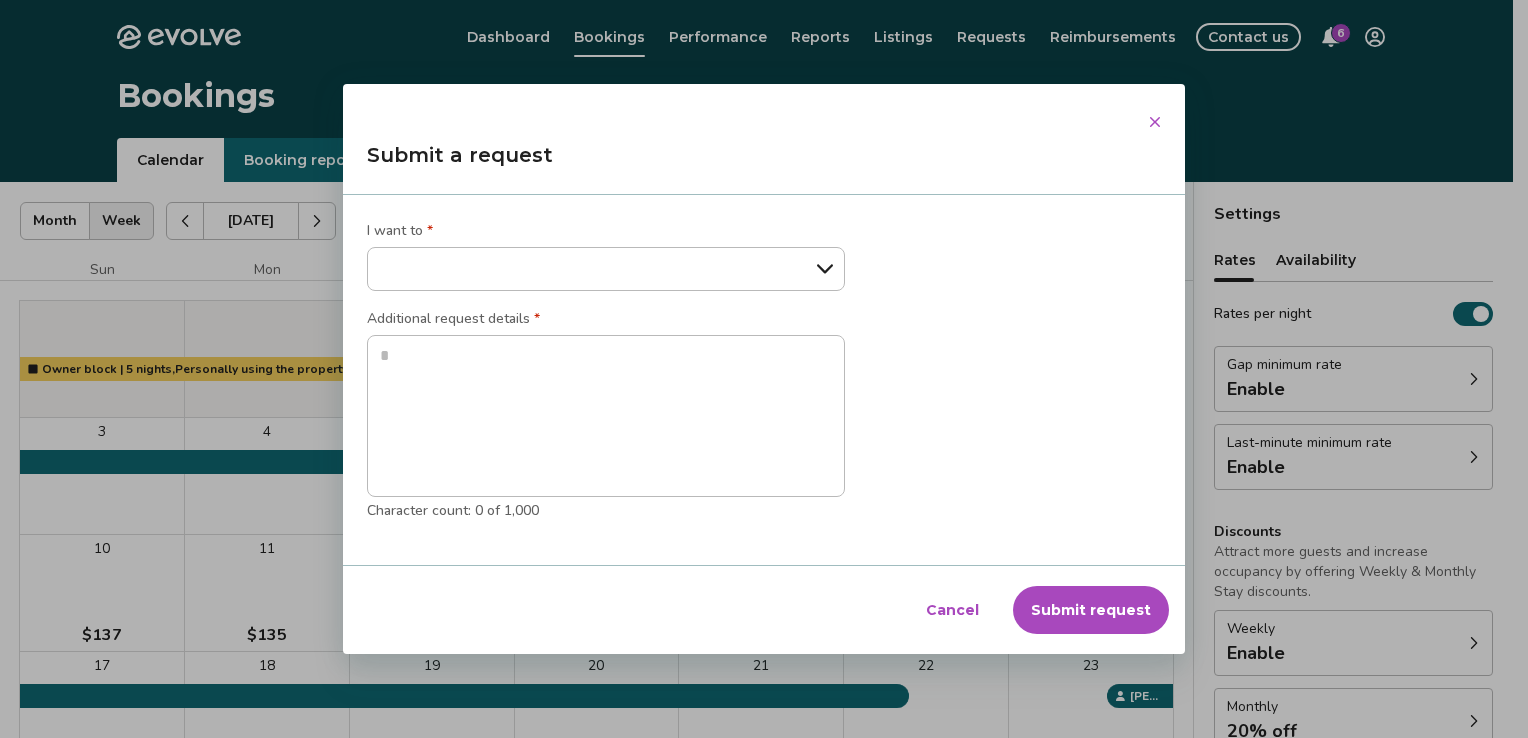click at bounding box center [1155, 122] 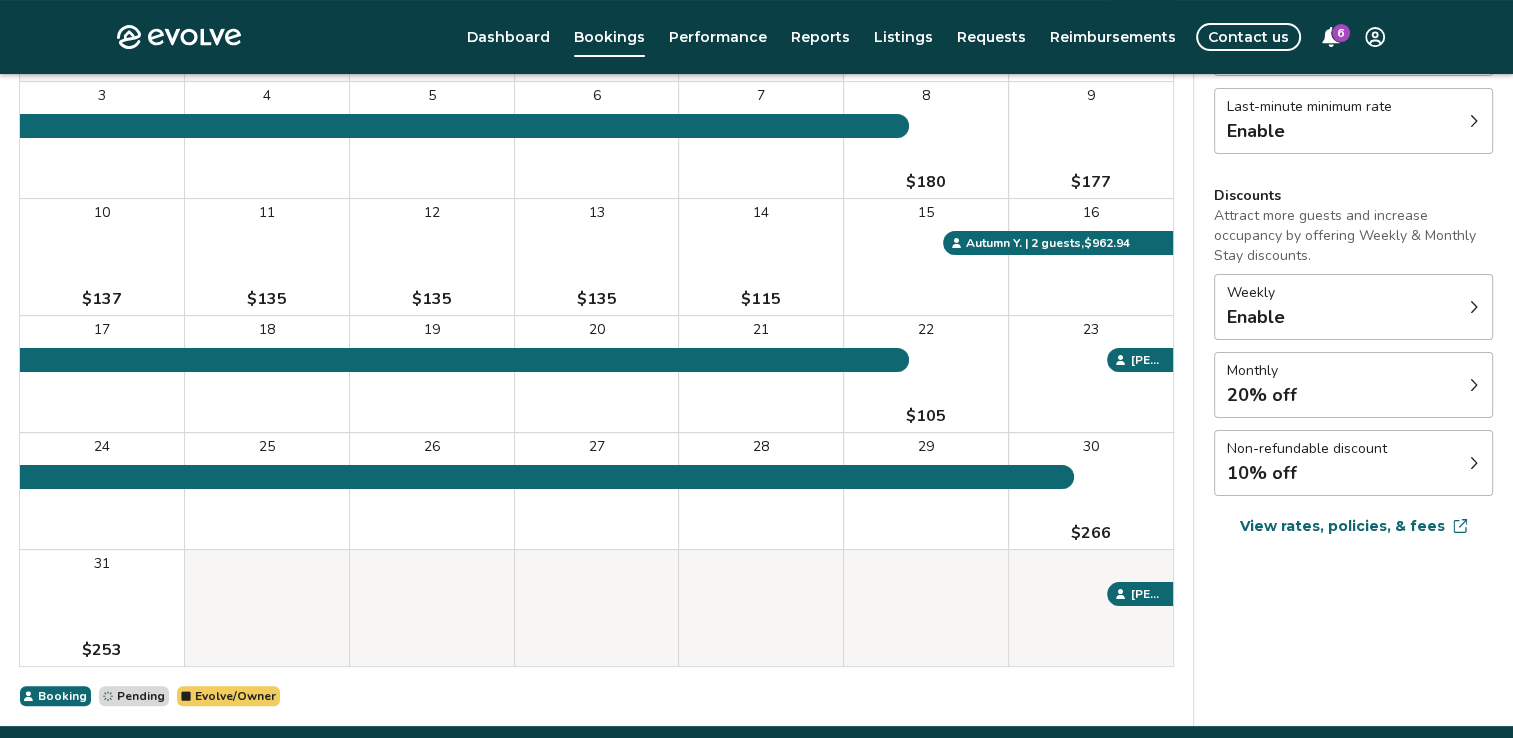 scroll, scrollTop: 246, scrollLeft: 0, axis: vertical 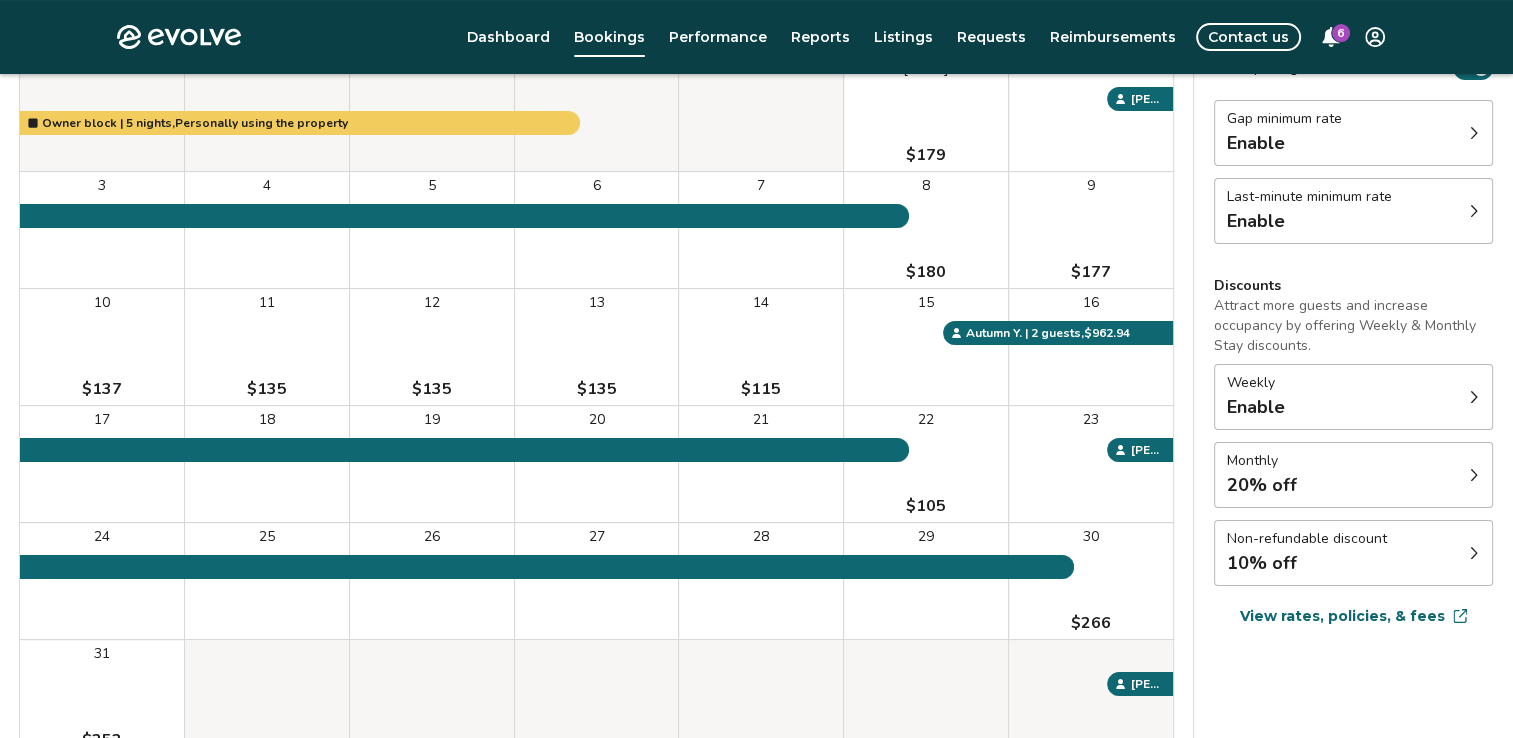 click on "Evolve Dashboard Bookings Performance Reports Listings Requests Reimbursements Contact us 6 Bookings Calendar Booking report Aug 2025  | Views Month Week Aug 2025 Today Settings Tipsy Turtle Aug 2025 Sun Mon Tue Wed Thu Fri Sat Aug 1 $179 2 3 4 5 6 7 8 $180 9 $177 10 $137 11 $135 12 $135 13 $135 14 $115 15 16 17 18 19 20 21 22 $105 23 24 25 26 27 28 29 30 $266 31 $253 Owner block | 5 nights,  Personally using the property Doughty S. | 4 guests ,  $916.86 Autumn Y. | 2 guests ,  $962.94 Joyce R. | 2 guests ,  $988.38 Rebecca L. | 2 guests ,  $974.25 Booking Pending Evolve/Owner Settings Rates Availability Rates per night Gap minimum rate Enable Last-minute minimum rate Enable Discounts Attract more guests and increase occupancy by offering Weekly & Monthly Stay discounts. Weekly Enable Monthly 20% off Non-refundable discount 10% off View rates, policies, & fees Gap minimum rate Reduce your minimum rate by 20%  to help fill nights between bookings  (Fridays and Saturdays excluded). Enable Enable Weekly discount" at bounding box center (756, 325) 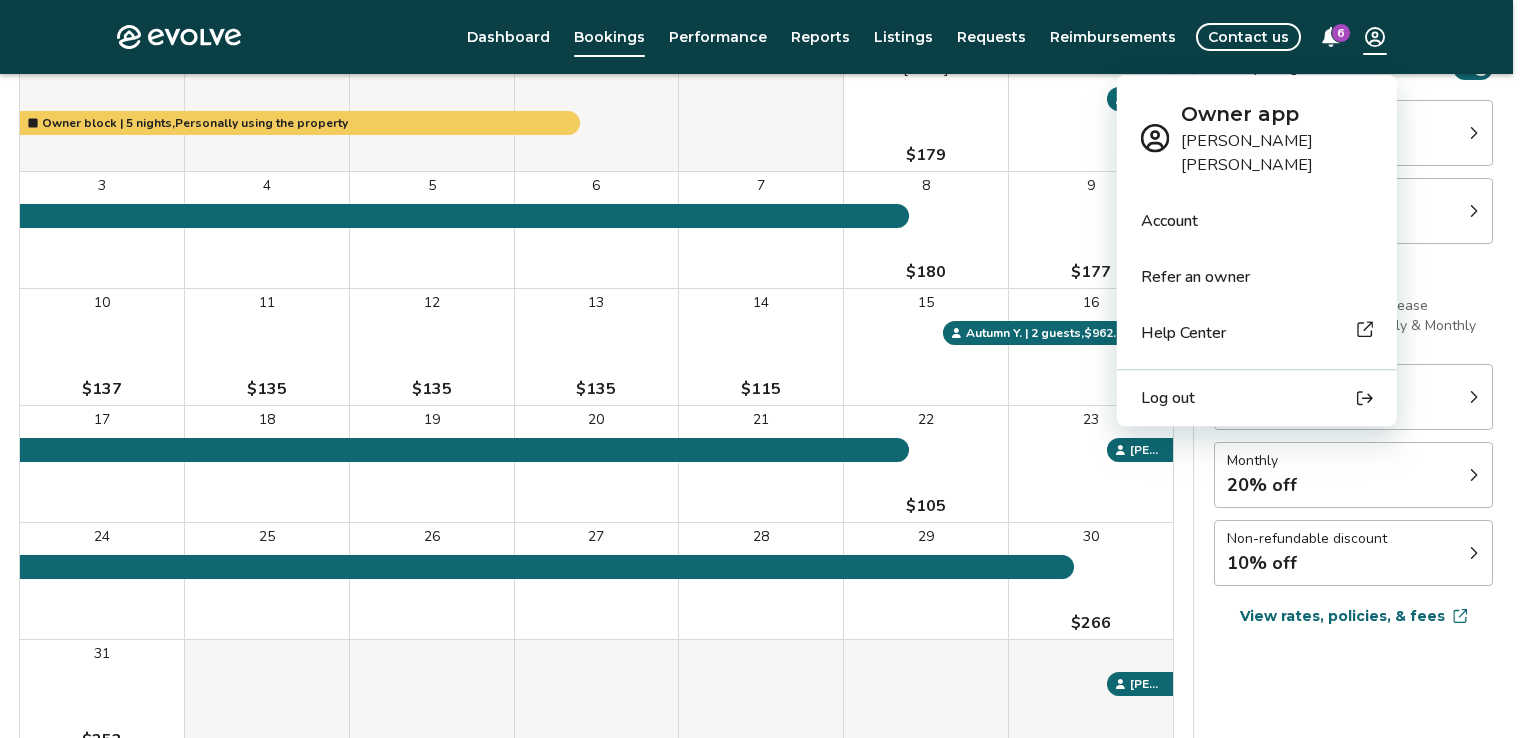 click on "Evolve Dashboard Bookings Performance Reports Listings Requests Reimbursements Contact us 6 Bookings Calendar Booking report Aug 2025  | Views Month Week Aug 2025 Today Settings Tipsy Turtle Aug 2025 Sun Mon Tue Wed Thu Fri Sat Aug 1 $179 2 3 4 5 6 7 8 $180 9 $177 10 $137 11 $135 12 $135 13 $135 14 $115 15 16 17 18 19 20 21 22 $105 23 24 25 26 27 28 29 30 $266 31 $253 Owner block | 5 nights,  Personally using the property Doughty S. | 4 guests ,  $916.86 Autumn Y. | 2 guests ,  $962.94 Joyce R. | 2 guests ,  $988.38 Rebecca L. | 2 guests ,  $974.25 Booking Pending Evolve/Owner Settings Rates Availability Rates per night Gap minimum rate Enable Last-minute minimum rate Enable Discounts Attract more guests and increase occupancy by offering Weekly & Monthly Stay discounts. Weekly Enable Monthly 20% off Non-refundable discount 10% off View rates, policies, & fees Gap minimum rate Reduce your minimum rate by 20%  to help fill nights between bookings  (Fridays and Saturdays excluded). Enable Enable Weekly discount" at bounding box center [764, 325] 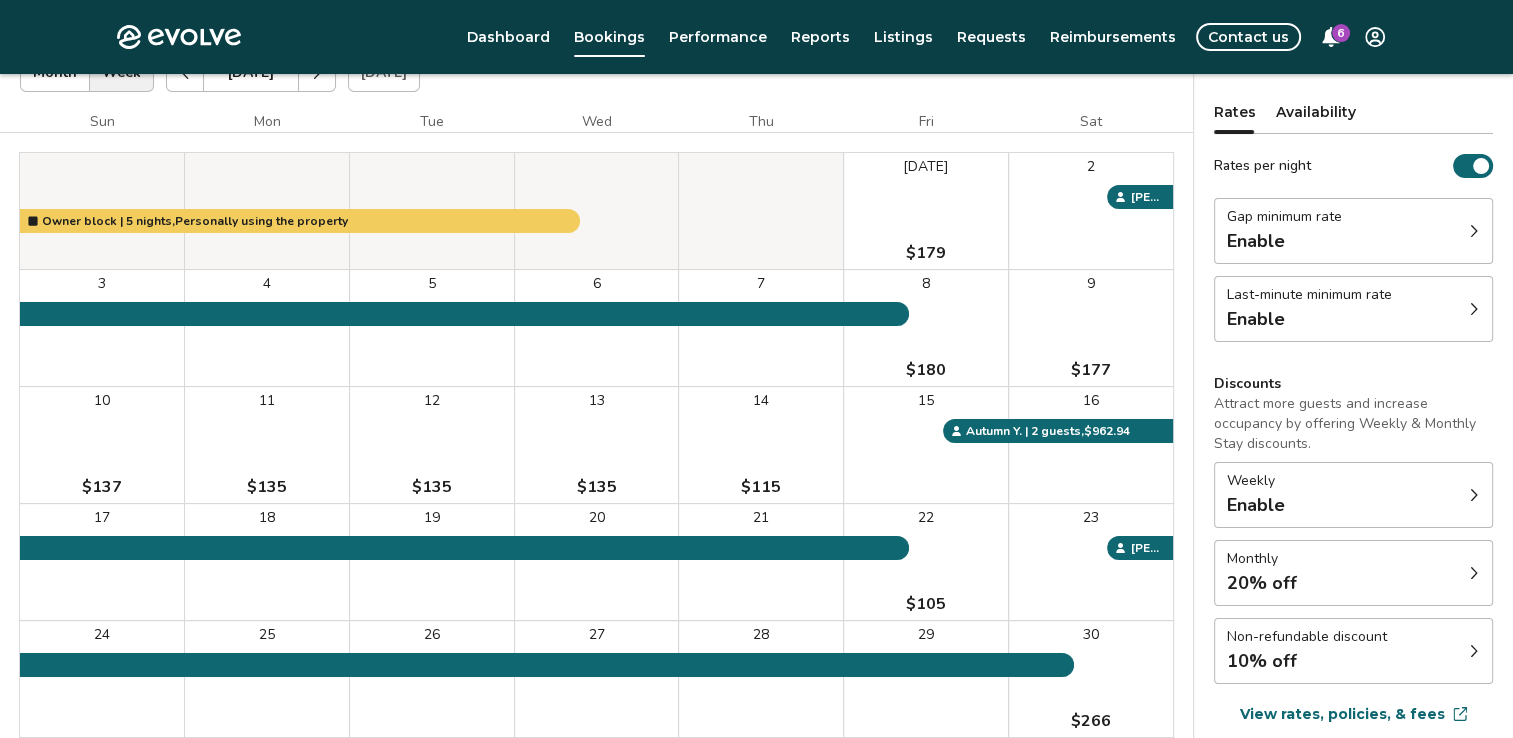 scroll, scrollTop: 0, scrollLeft: 0, axis: both 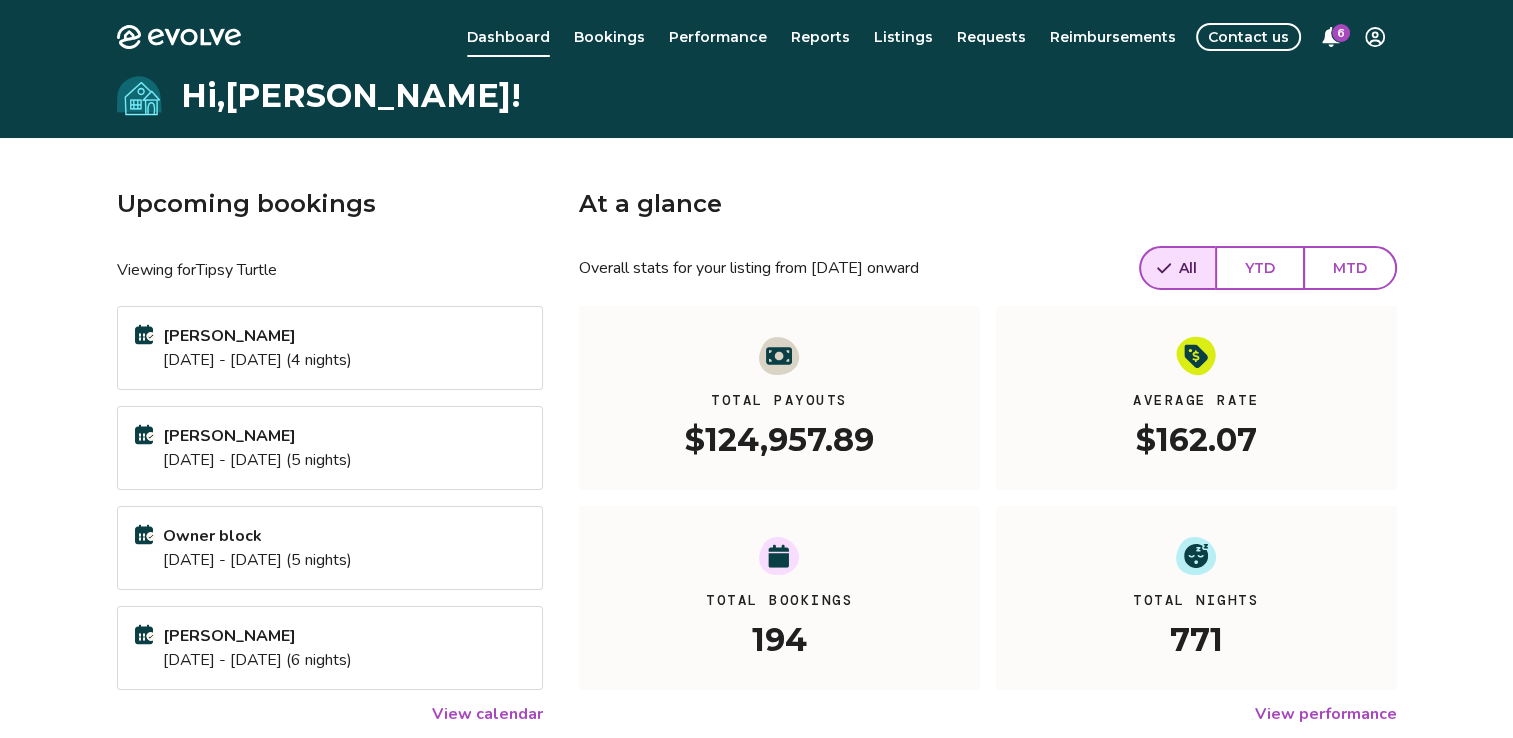 click on "Total Payouts $124,957.89 Average Rate $162.07 Total Bookings 194 Total Nights 771" at bounding box center (987, 498) 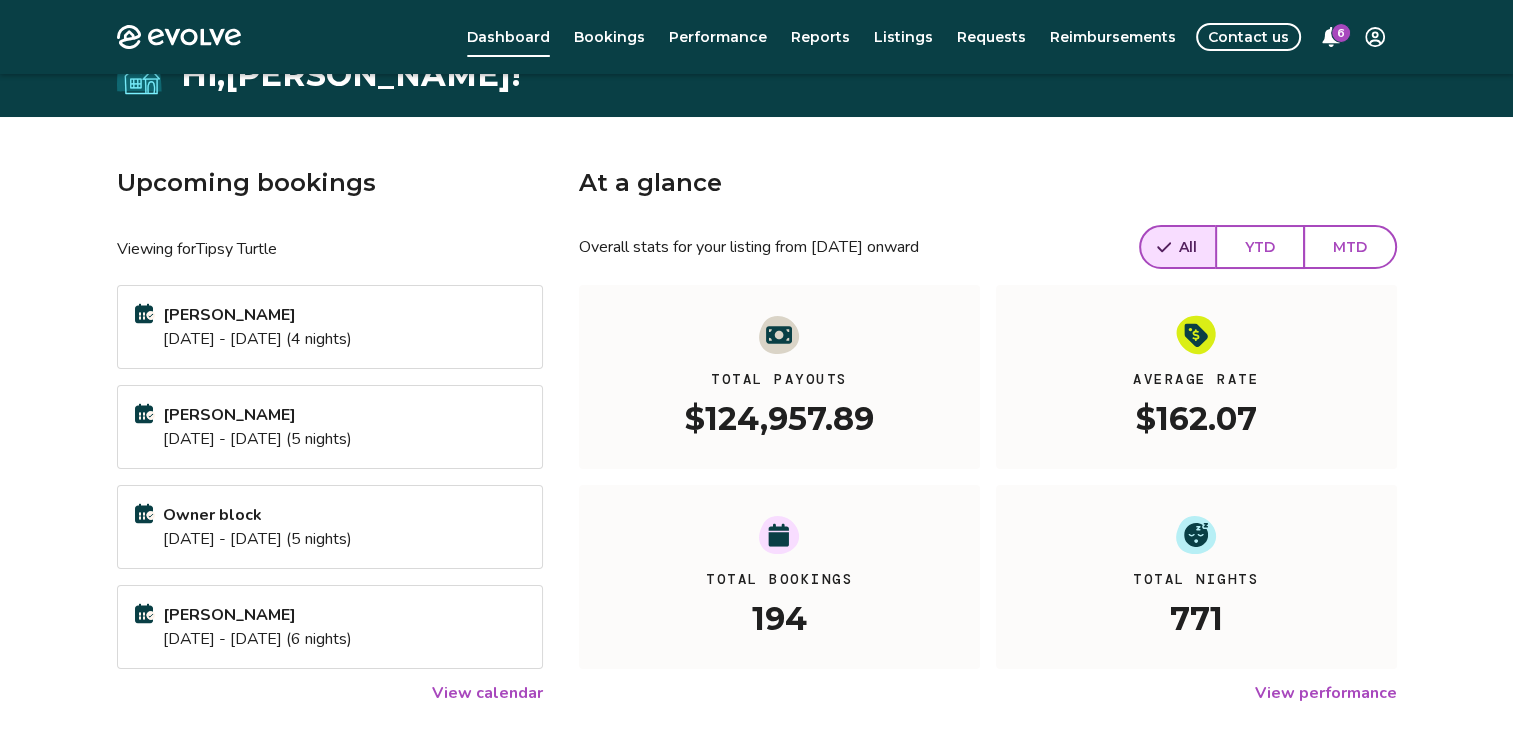 scroll, scrollTop: 0, scrollLeft: 0, axis: both 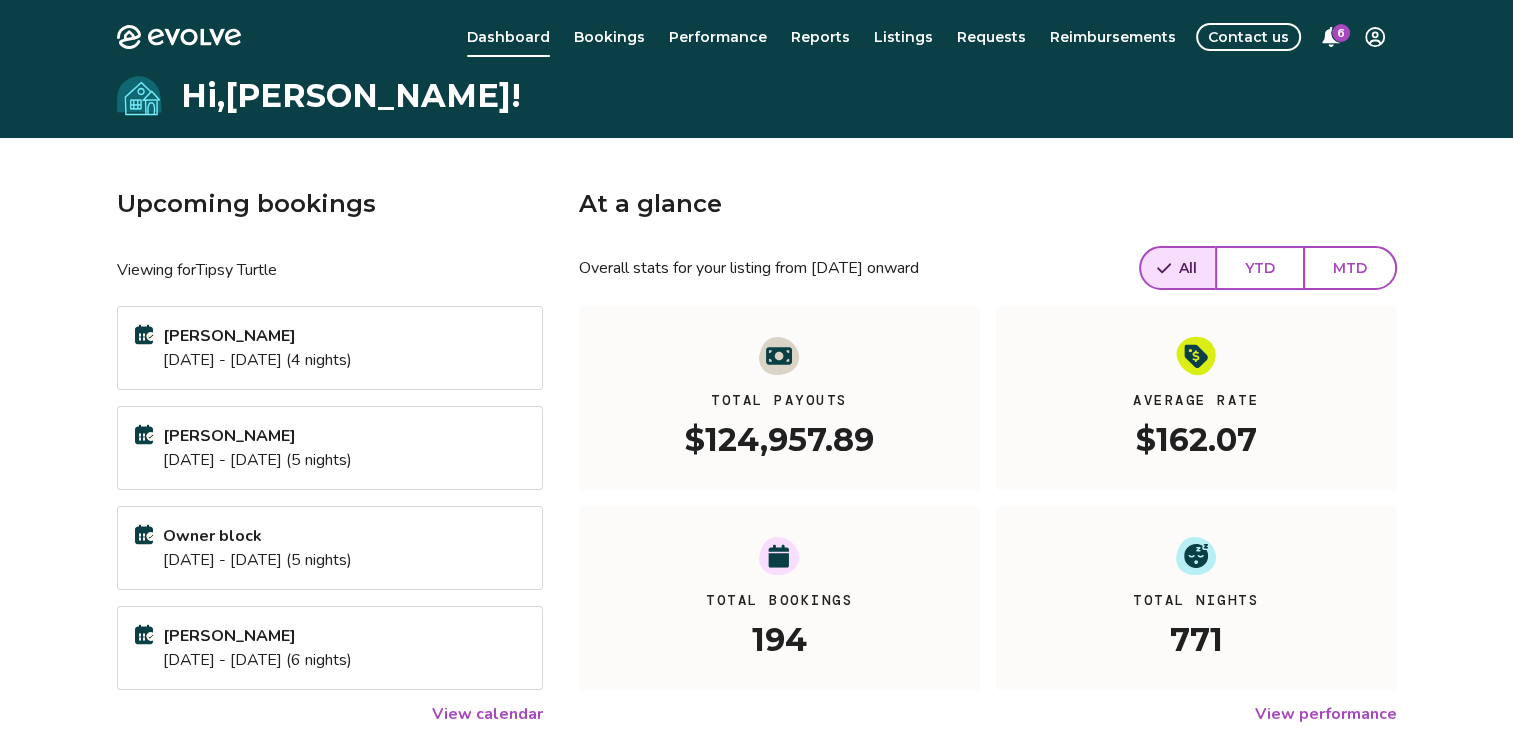 click on "Requests" at bounding box center [991, 37] 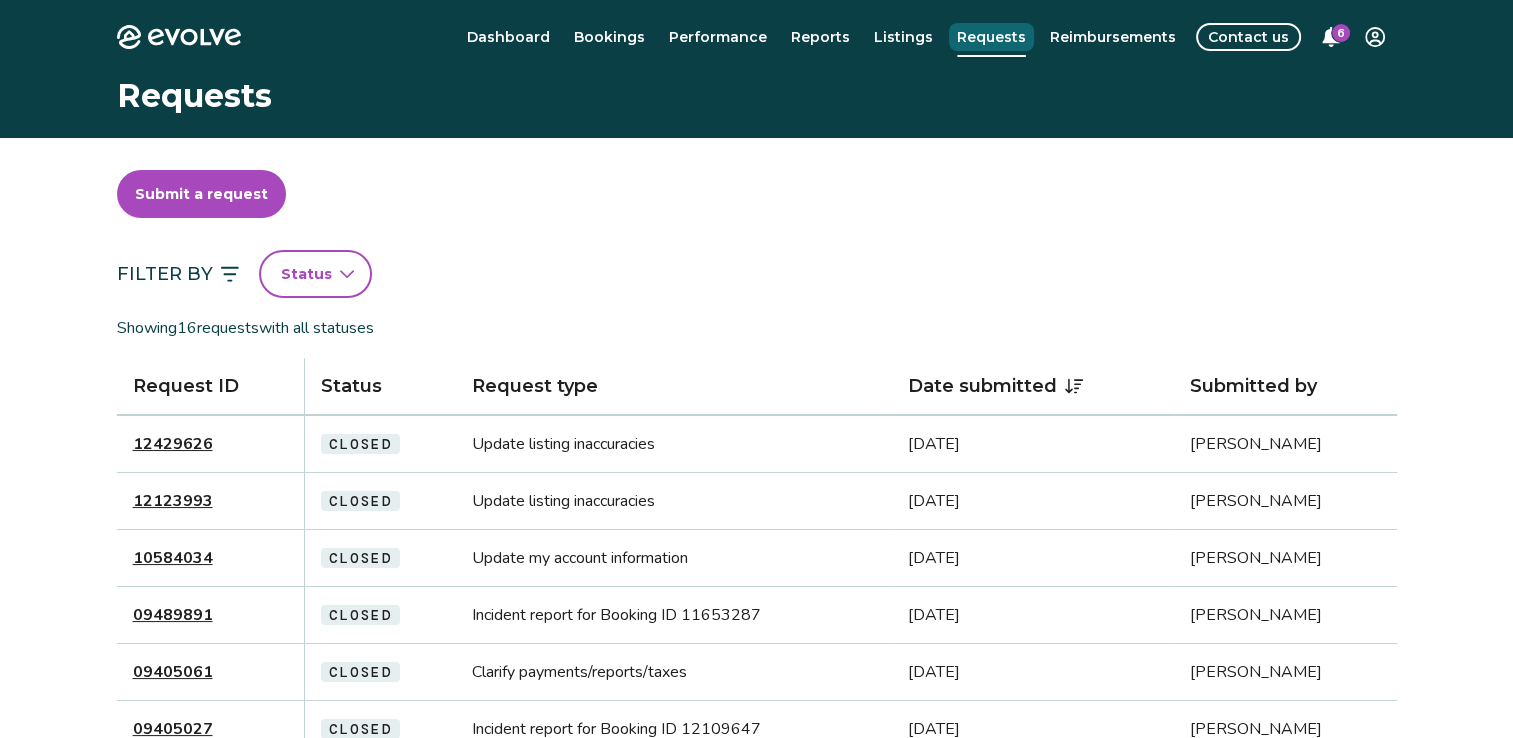 click on "12429626" at bounding box center [173, 444] 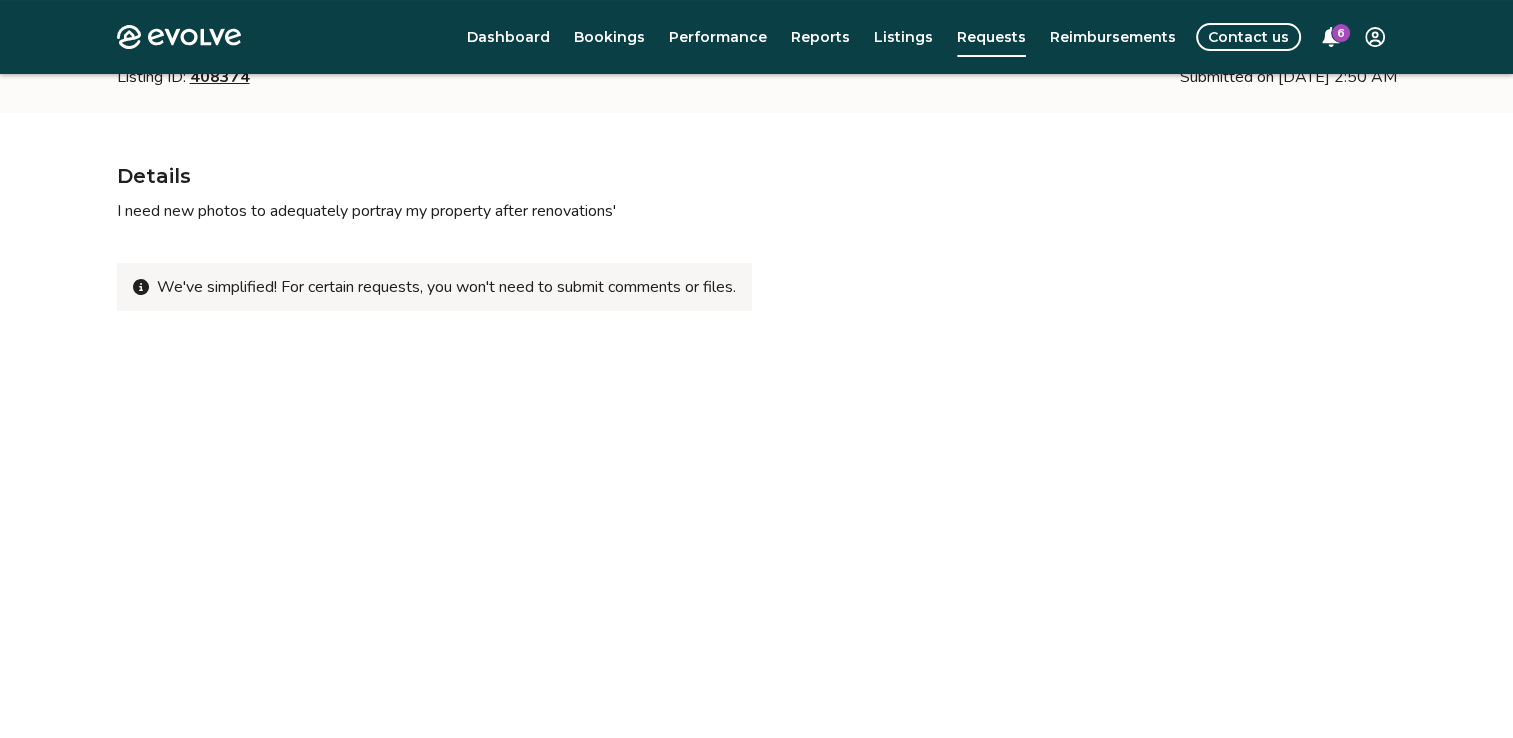 scroll, scrollTop: 0, scrollLeft: 0, axis: both 